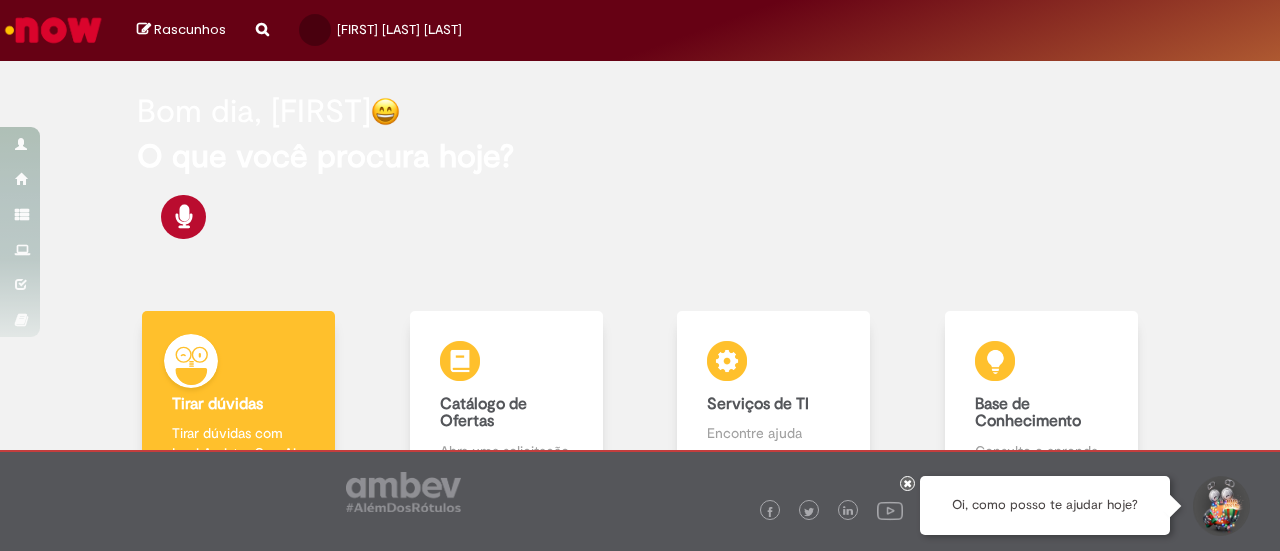 scroll, scrollTop: 0, scrollLeft: 0, axis: both 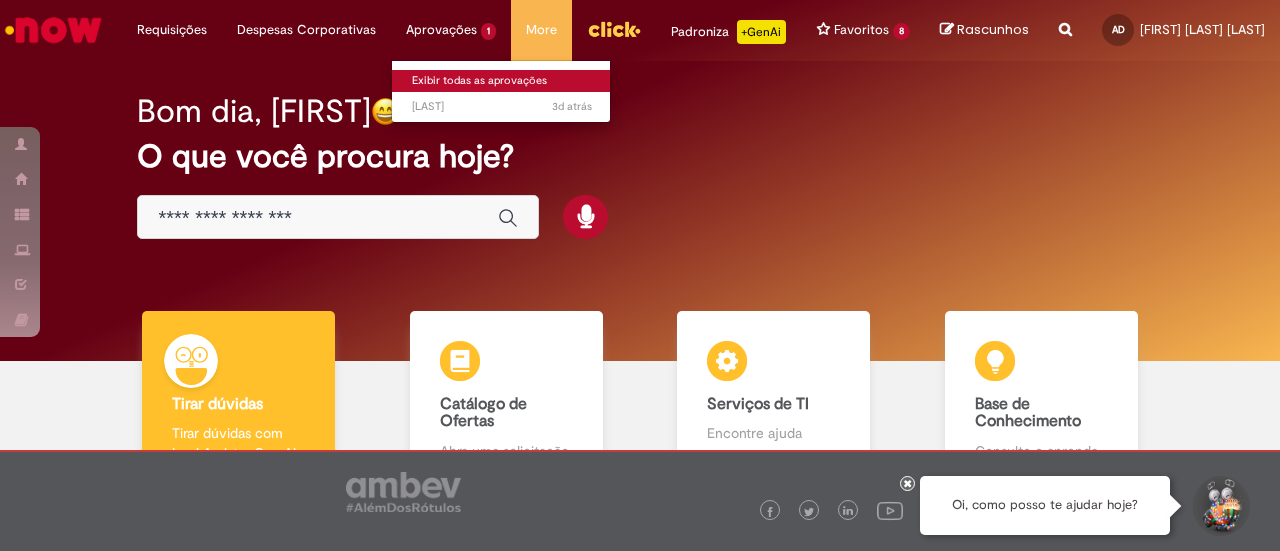 click on "Exibir todas as aprovações" at bounding box center (502, 81) 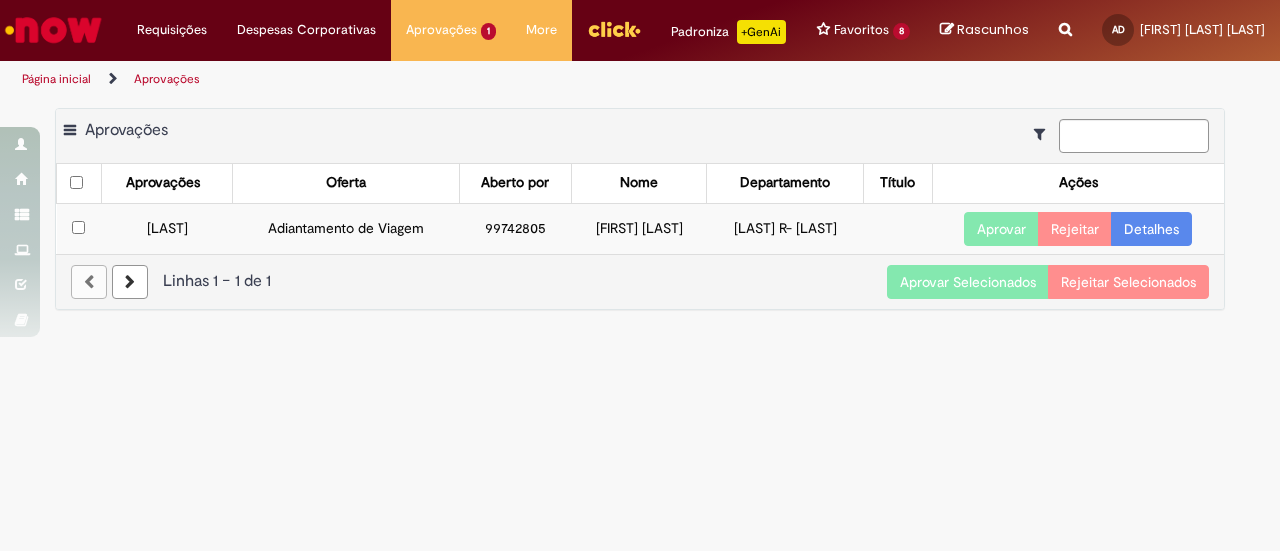 click on "Aprovar" at bounding box center (1001, 229) 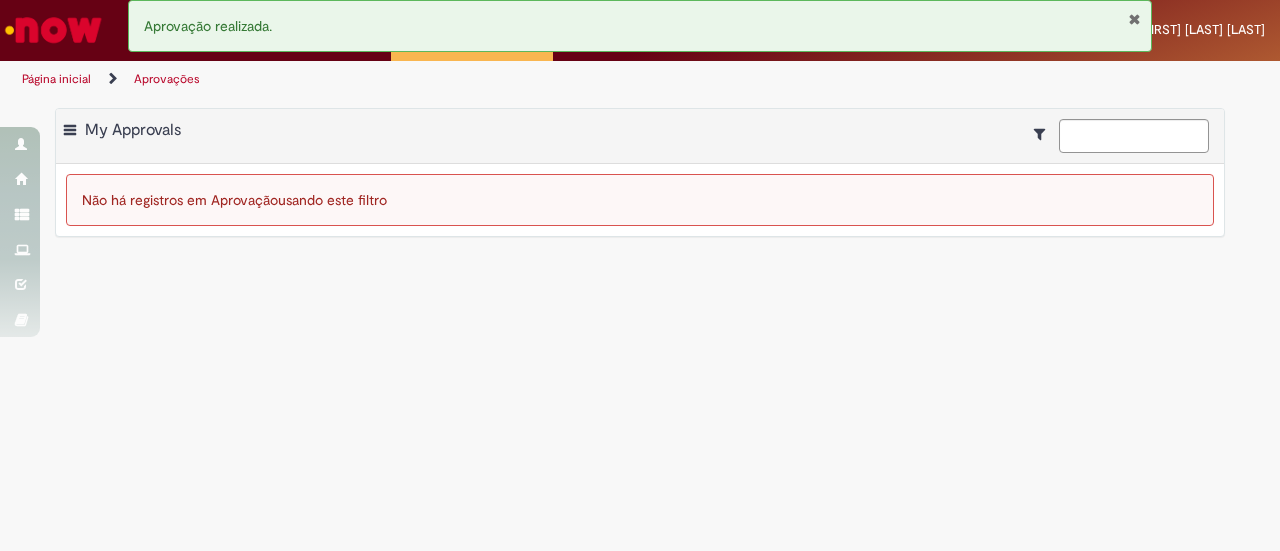 click at bounding box center (1134, 19) 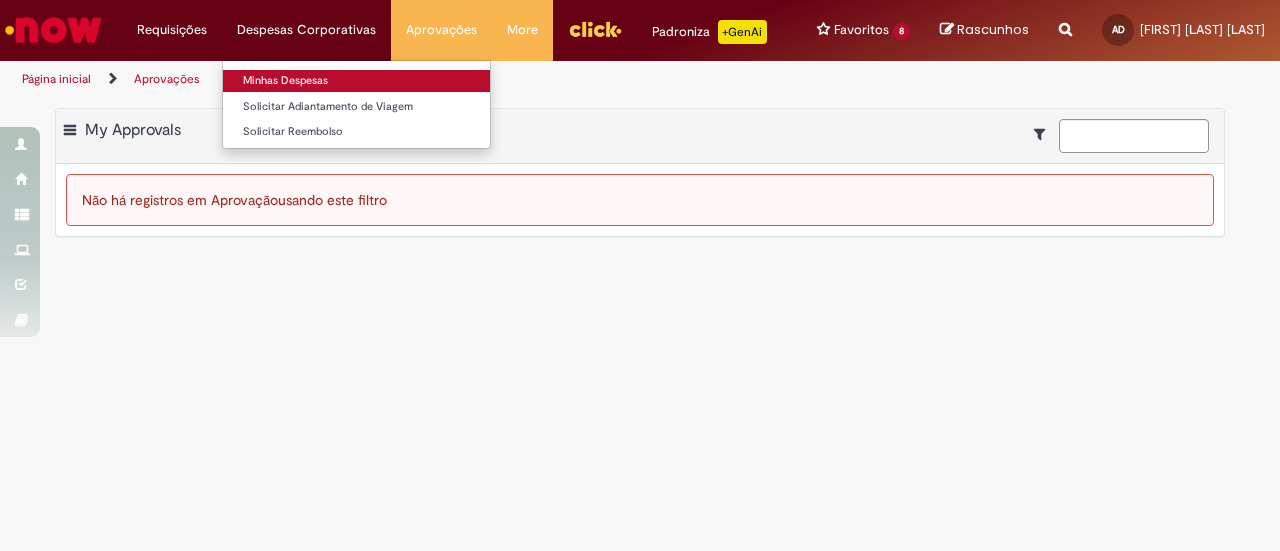 click on "Minhas Despesas" at bounding box center [356, 81] 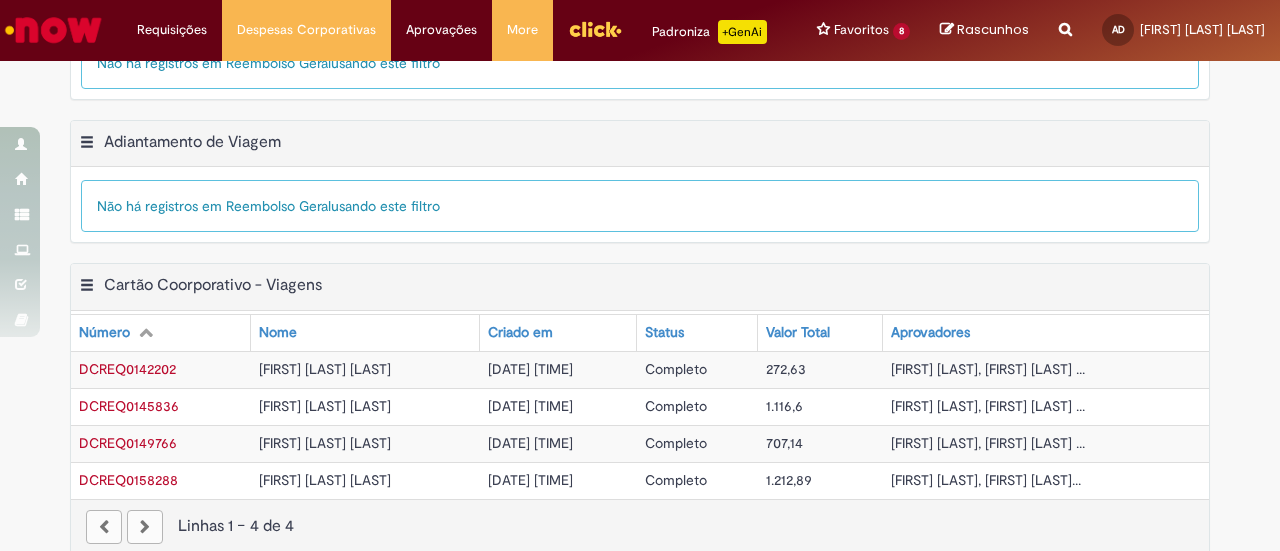 scroll, scrollTop: 434, scrollLeft: 0, axis: vertical 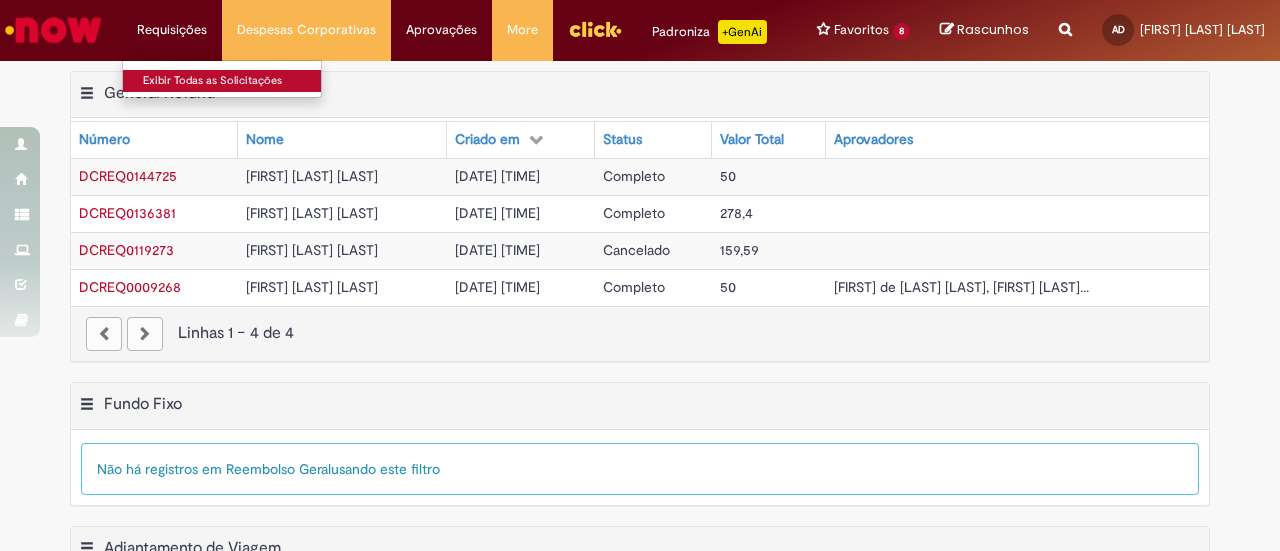 click on "Exibir Todas as Solicitações" at bounding box center (233, 81) 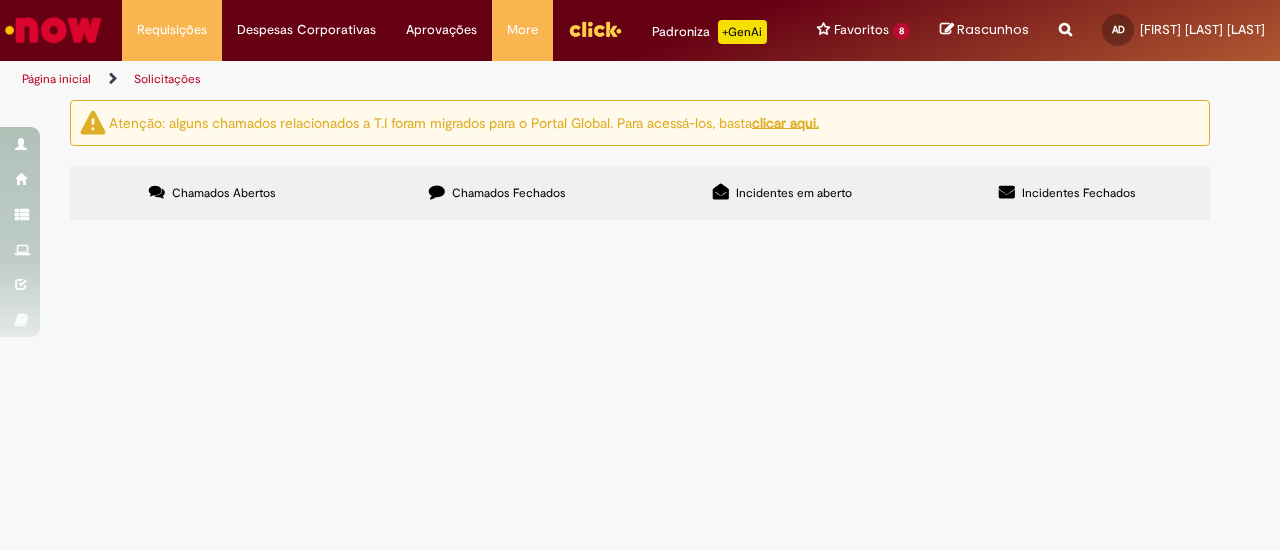 click at bounding box center [1065, 18] 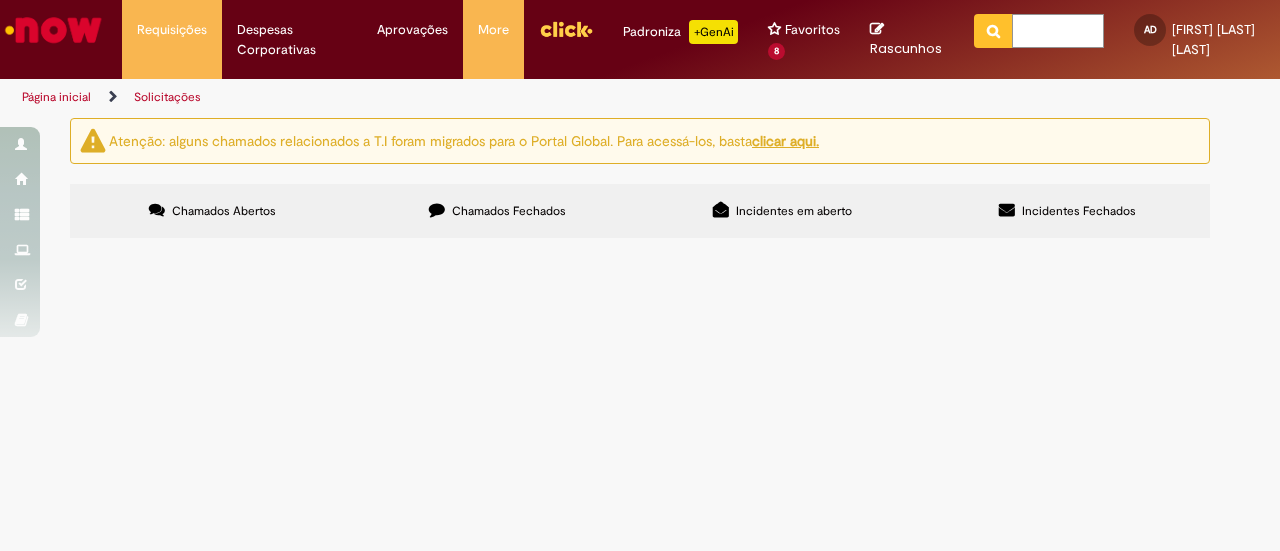 click at bounding box center (1058, 31) 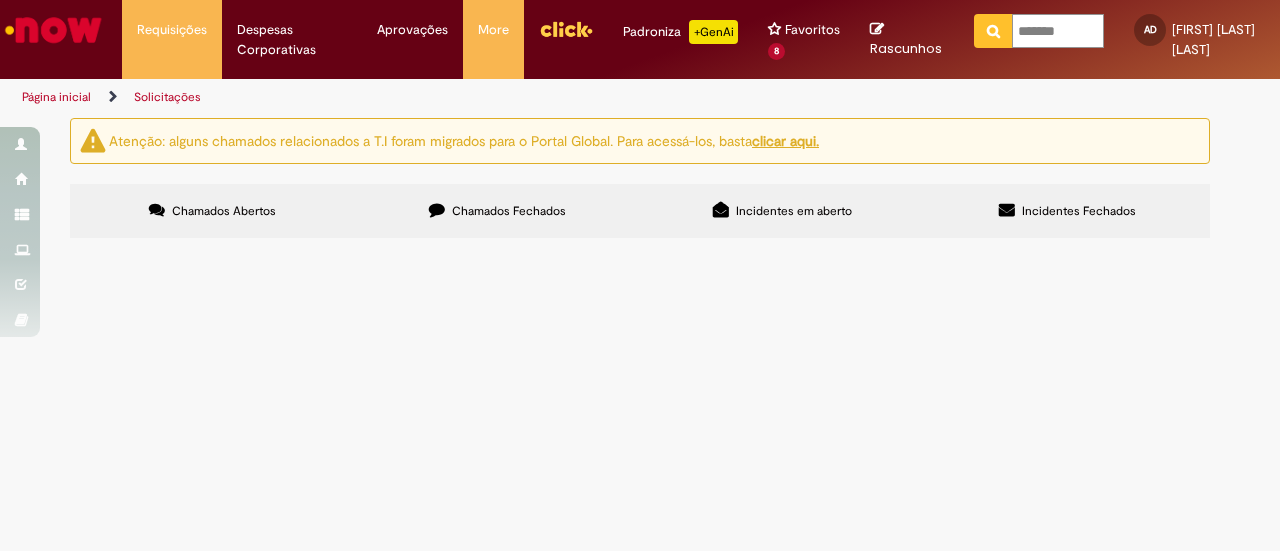 type on "*******" 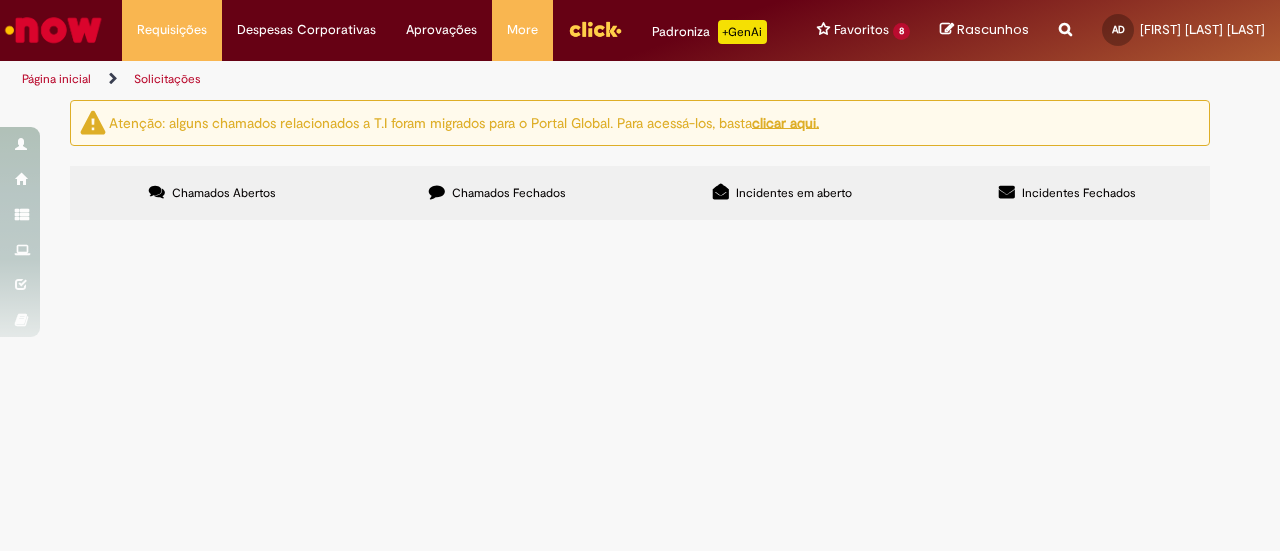 click at bounding box center (1065, 18) 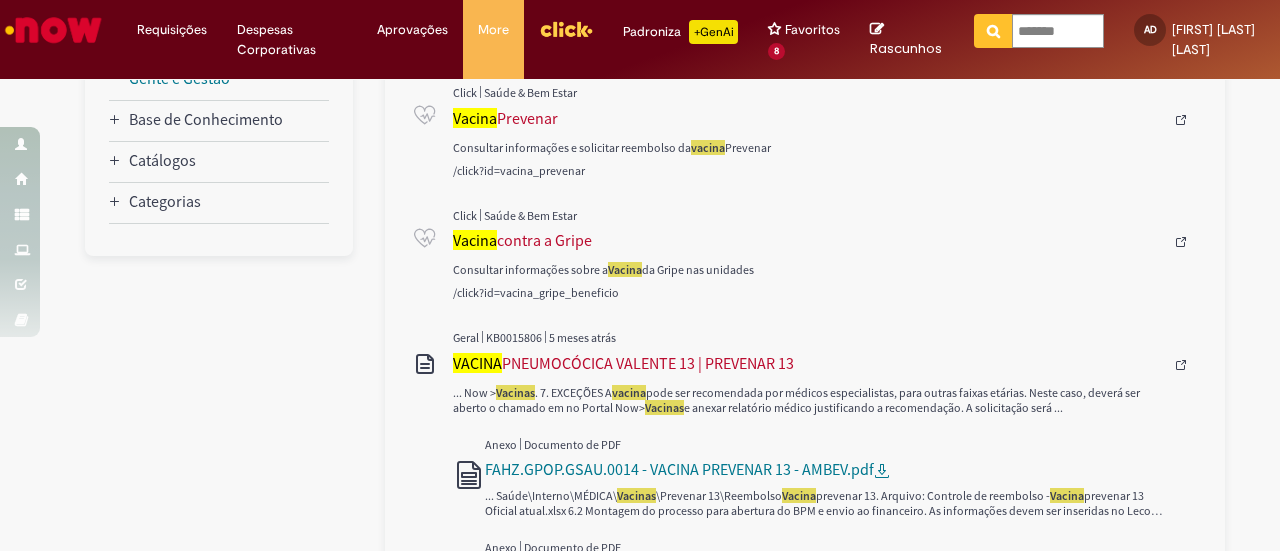 scroll, scrollTop: 438, scrollLeft: 0, axis: vertical 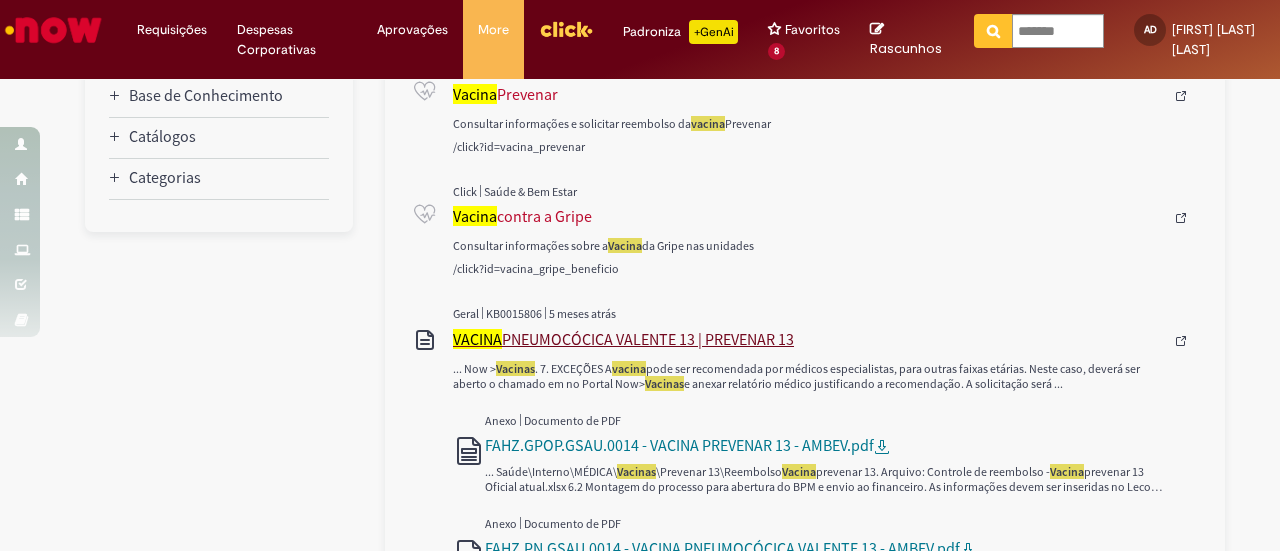 click on "VACINA  PNEUMOCÓCICA VALENTE 13 | PREVENAR 13" at bounding box center (808, 339) 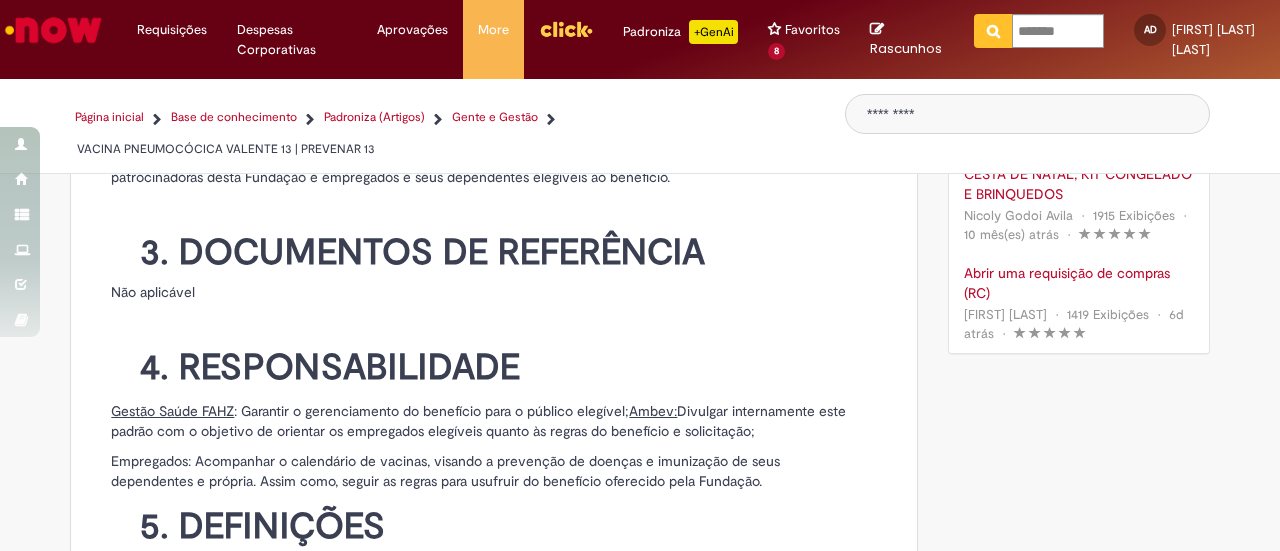 scroll, scrollTop: 0, scrollLeft: 0, axis: both 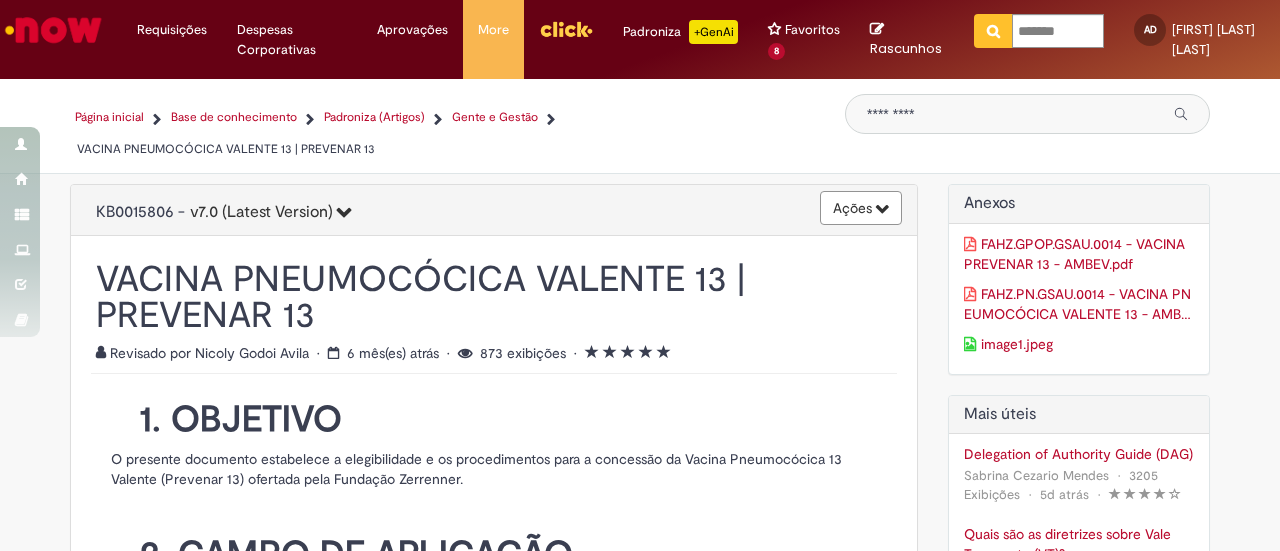click at bounding box center (993, 31) 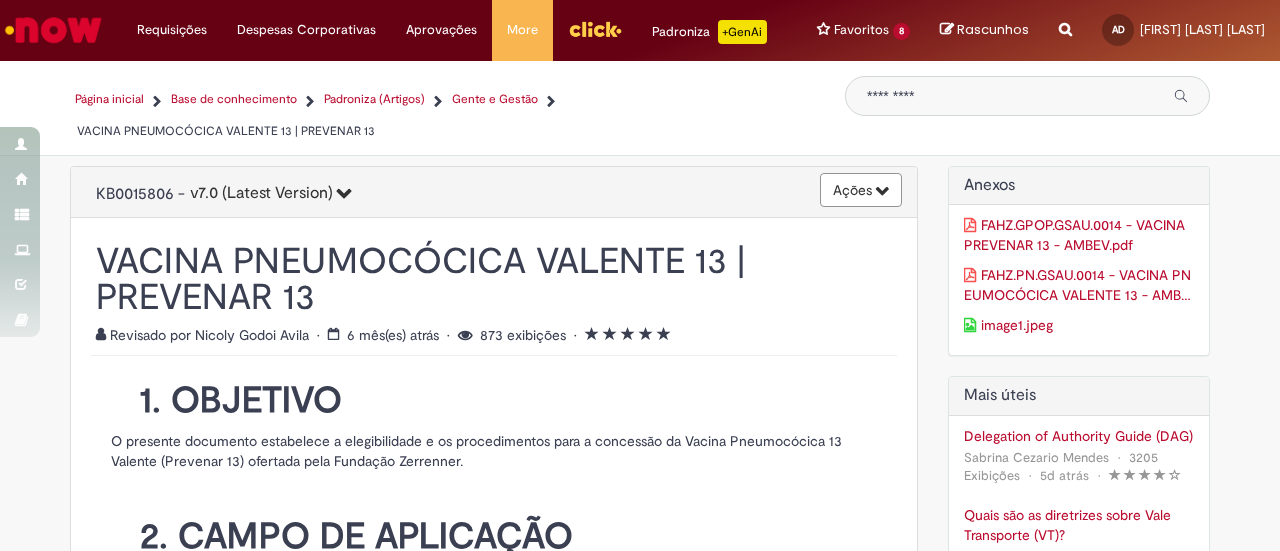type on "*******" 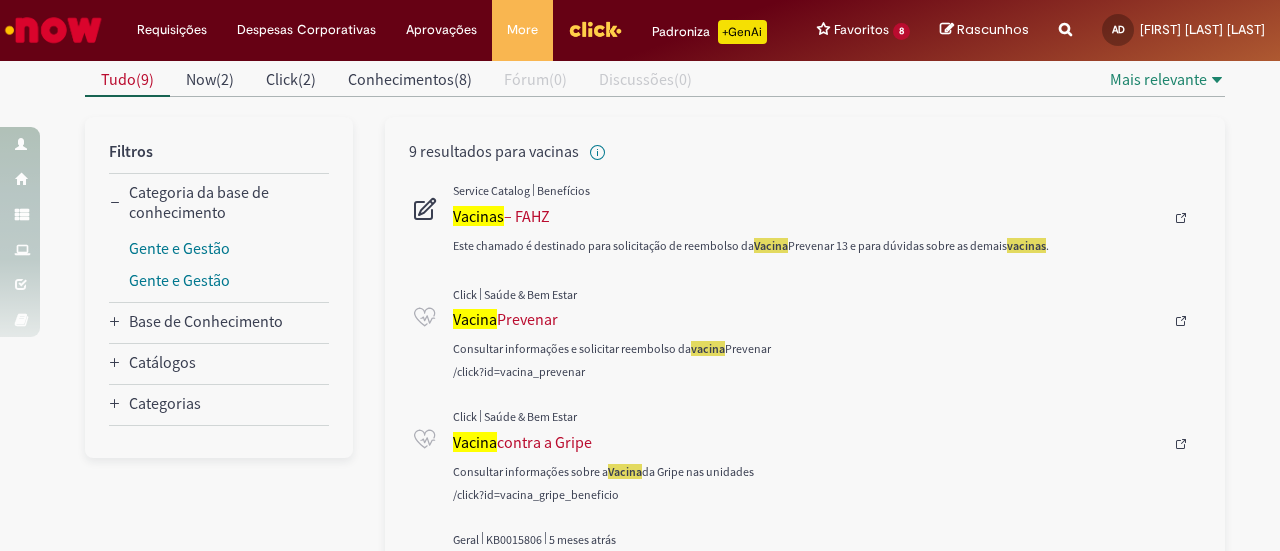 scroll, scrollTop: 206, scrollLeft: 0, axis: vertical 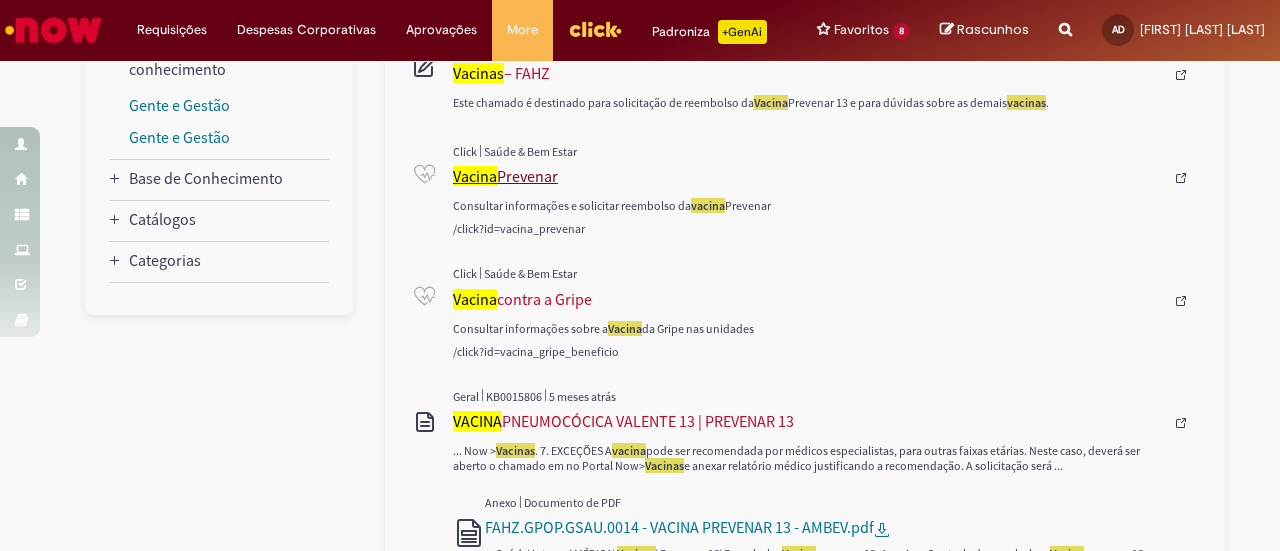 click on "Vacina  Prevenar" at bounding box center [808, 176] 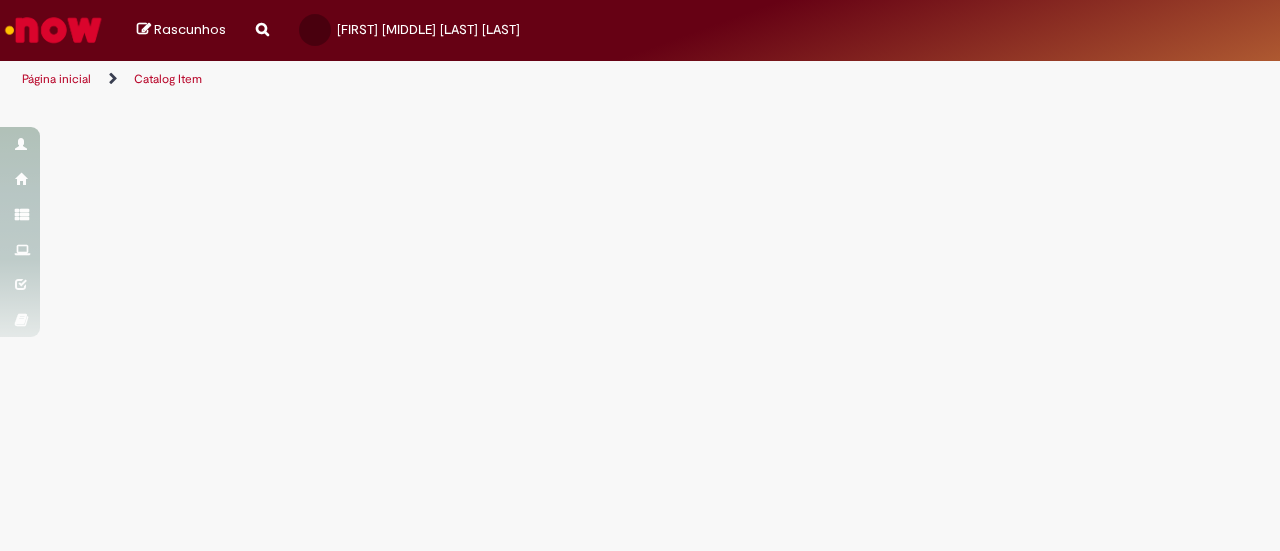 scroll, scrollTop: 0, scrollLeft: 0, axis: both 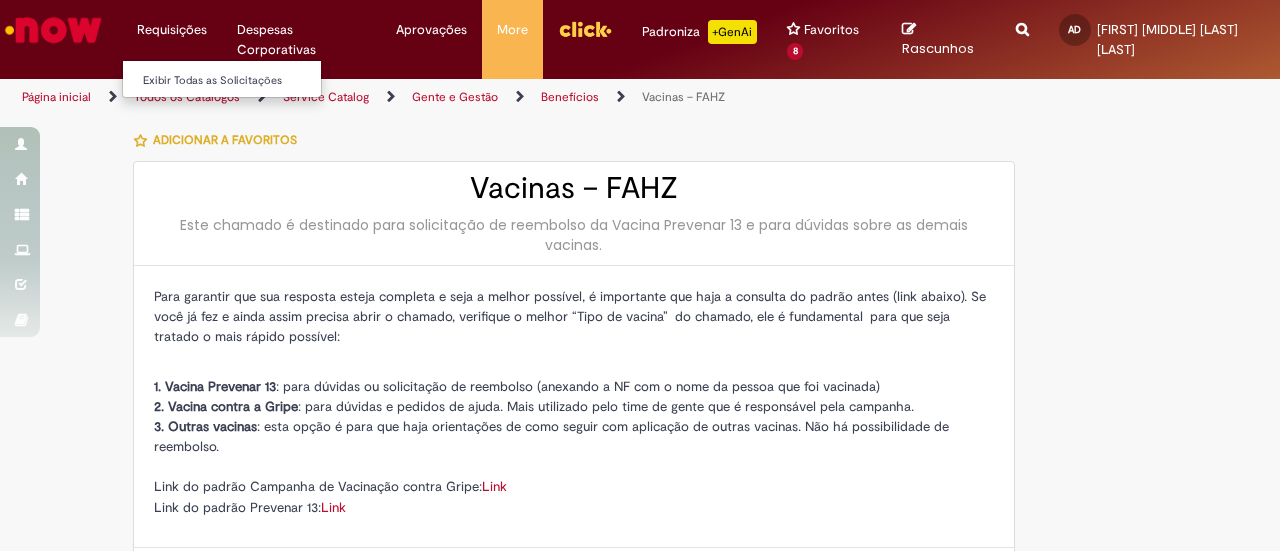 type on "********" 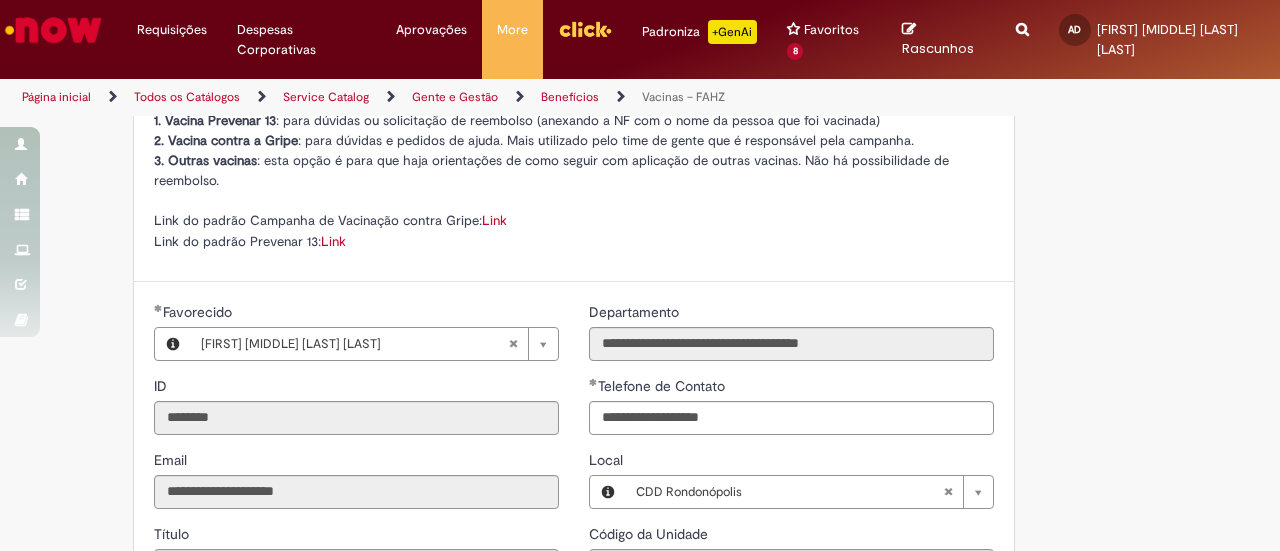 scroll, scrollTop: 277, scrollLeft: 0, axis: vertical 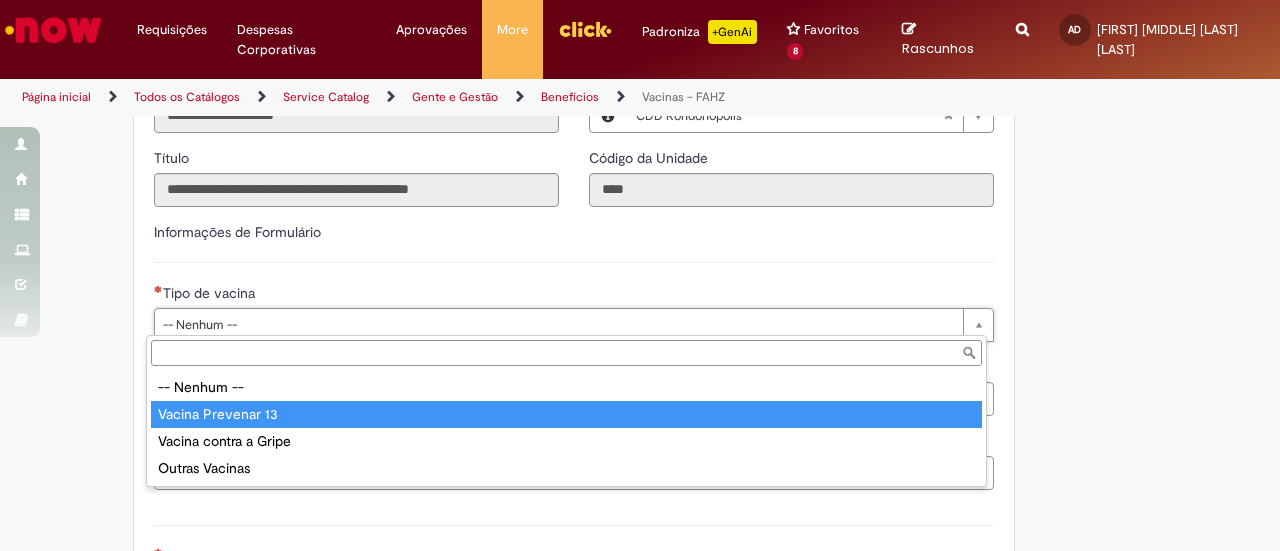 type on "**********" 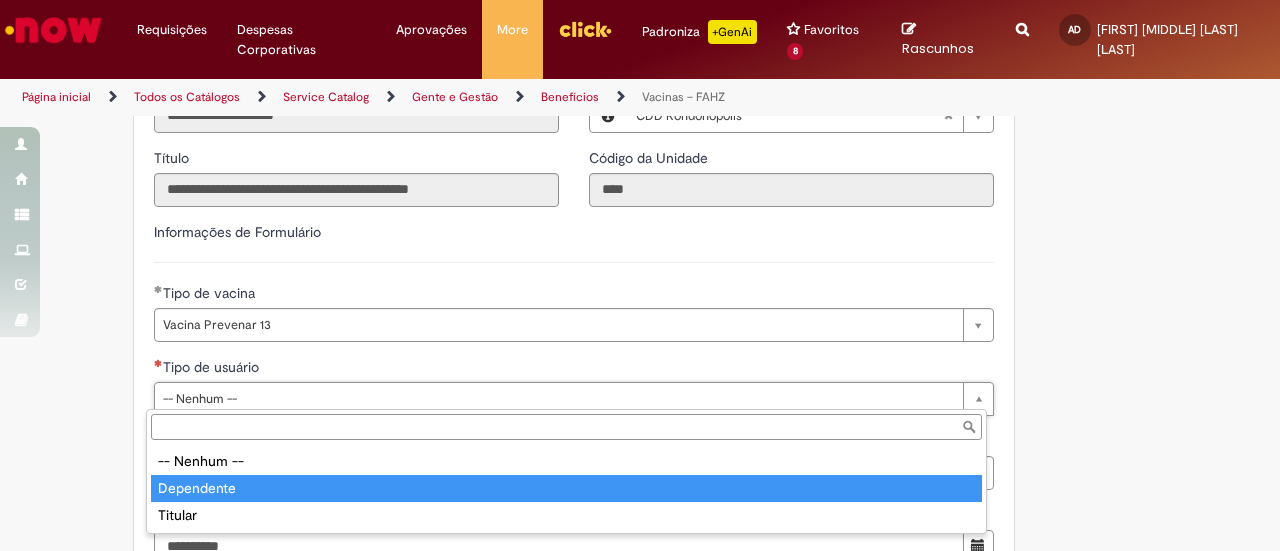 type on "**********" 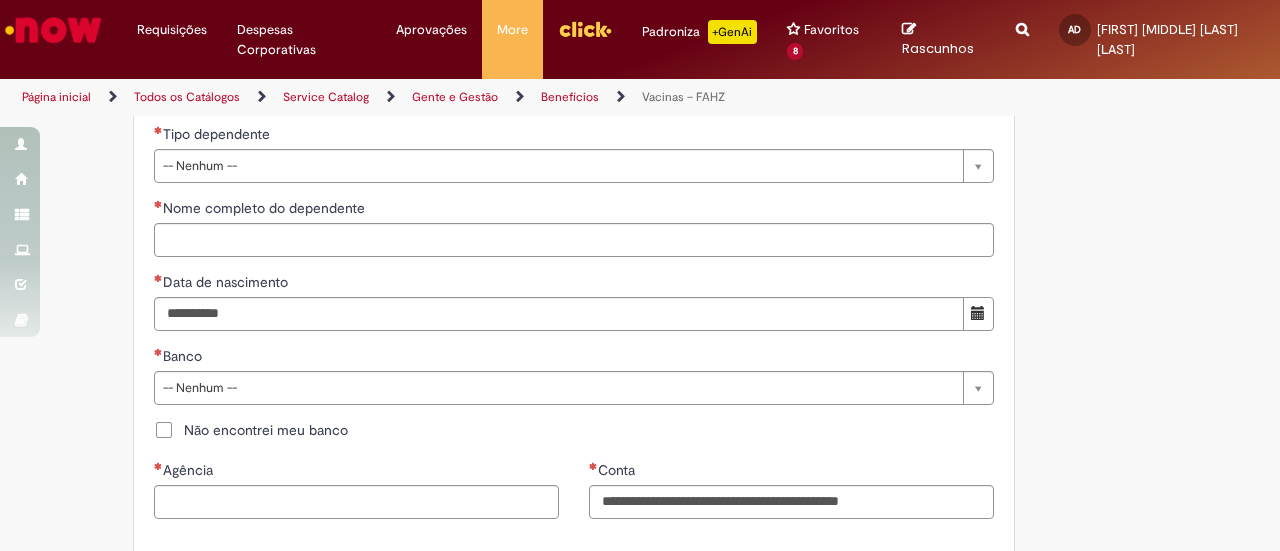 scroll, scrollTop: 1340, scrollLeft: 0, axis: vertical 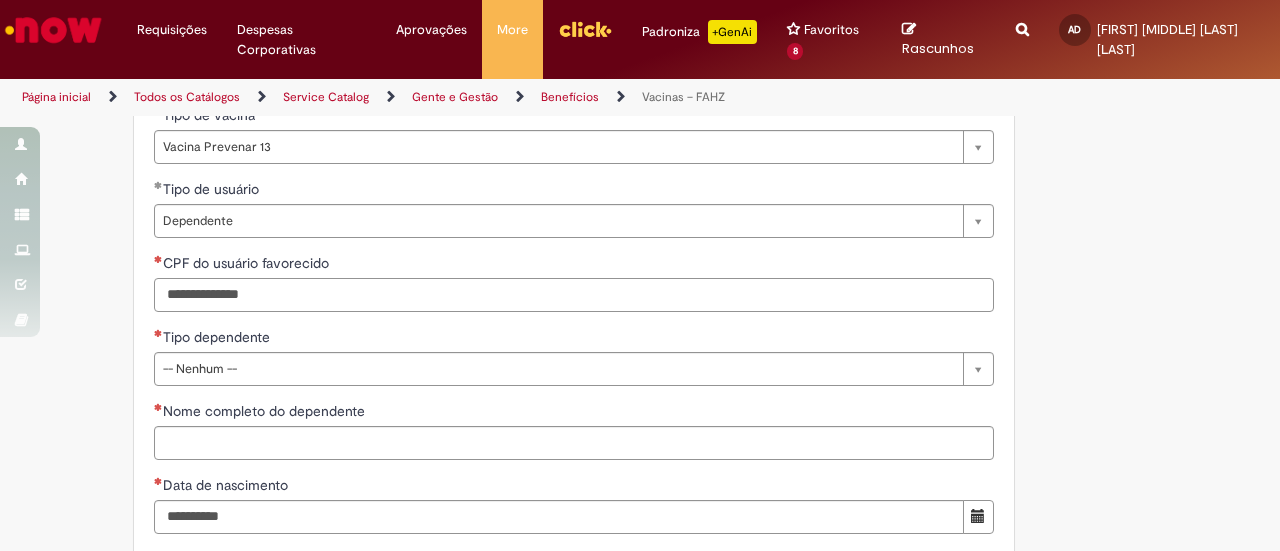 click on "CPF do usuário favorecido" at bounding box center [574, 295] 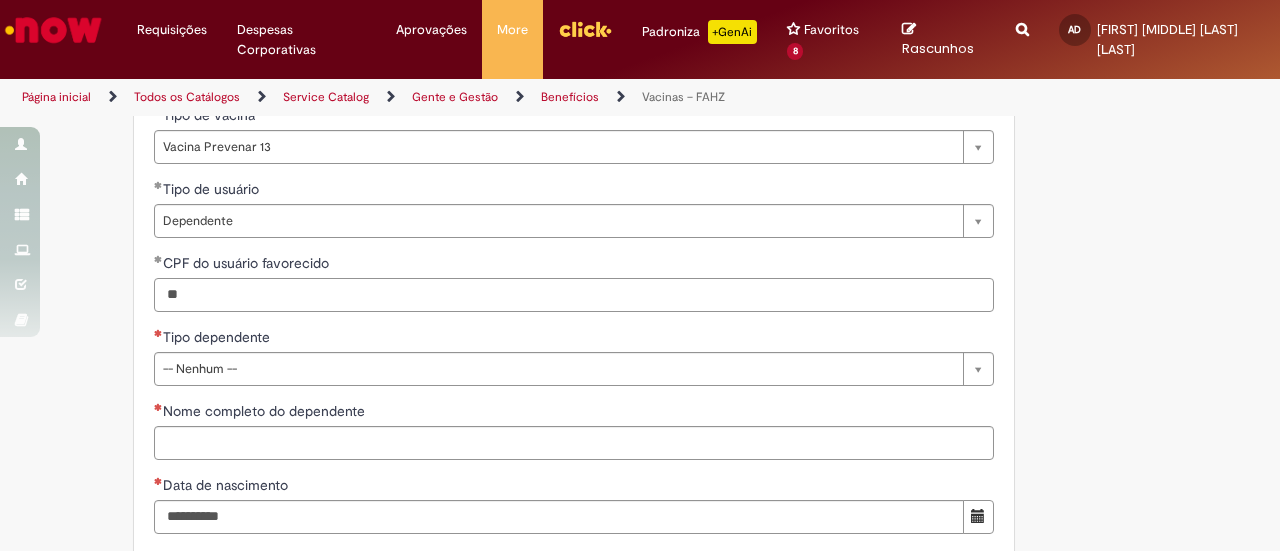type on "*" 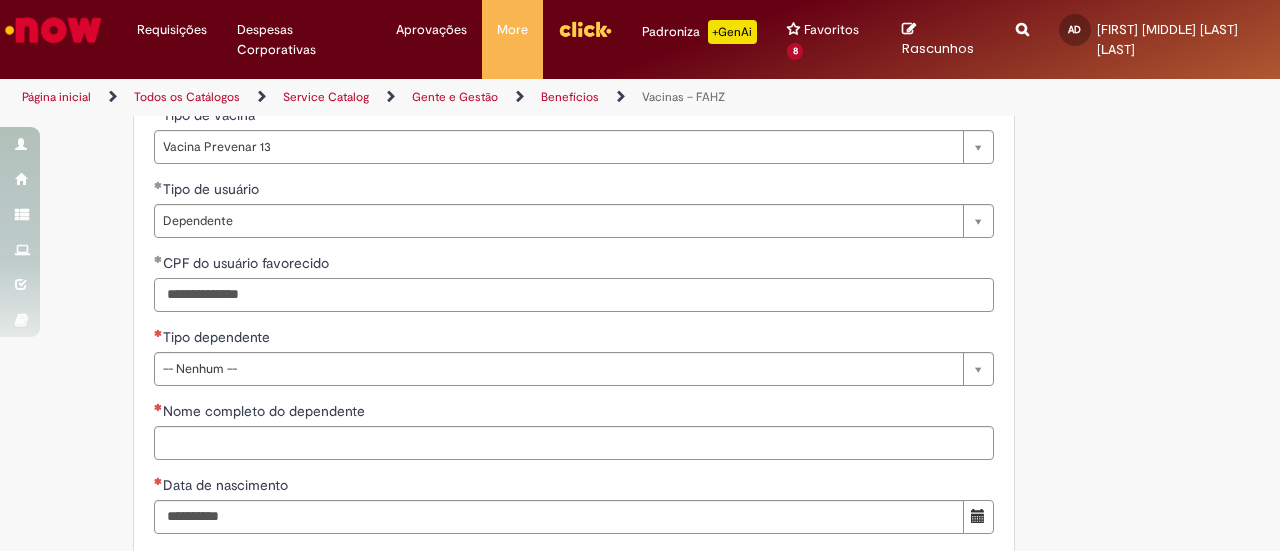 type on "**********" 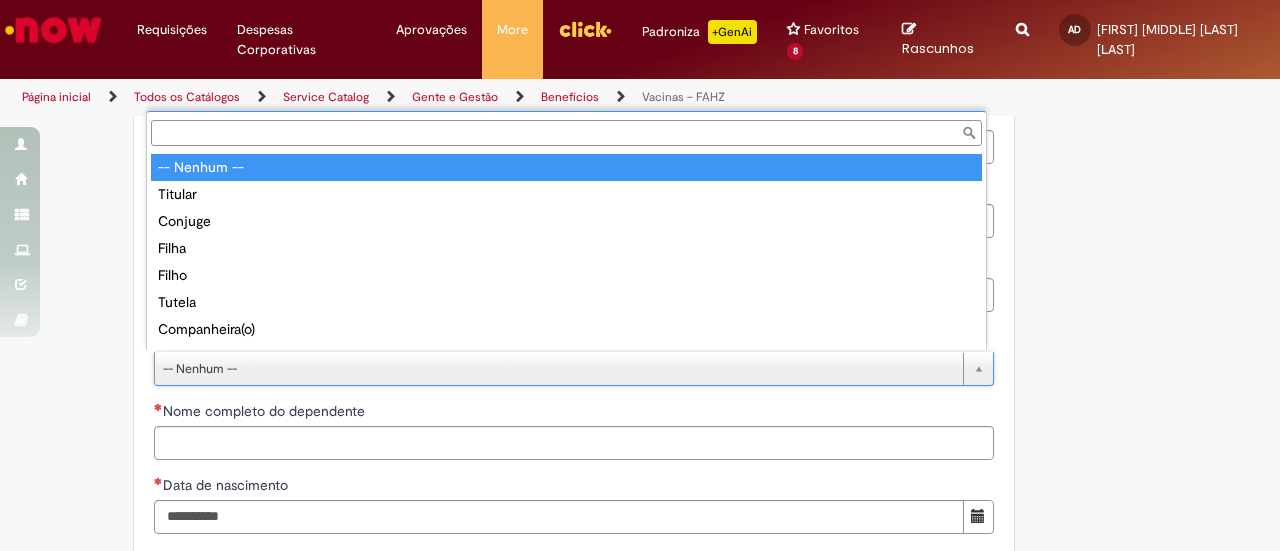 scroll, scrollTop: 16, scrollLeft: 0, axis: vertical 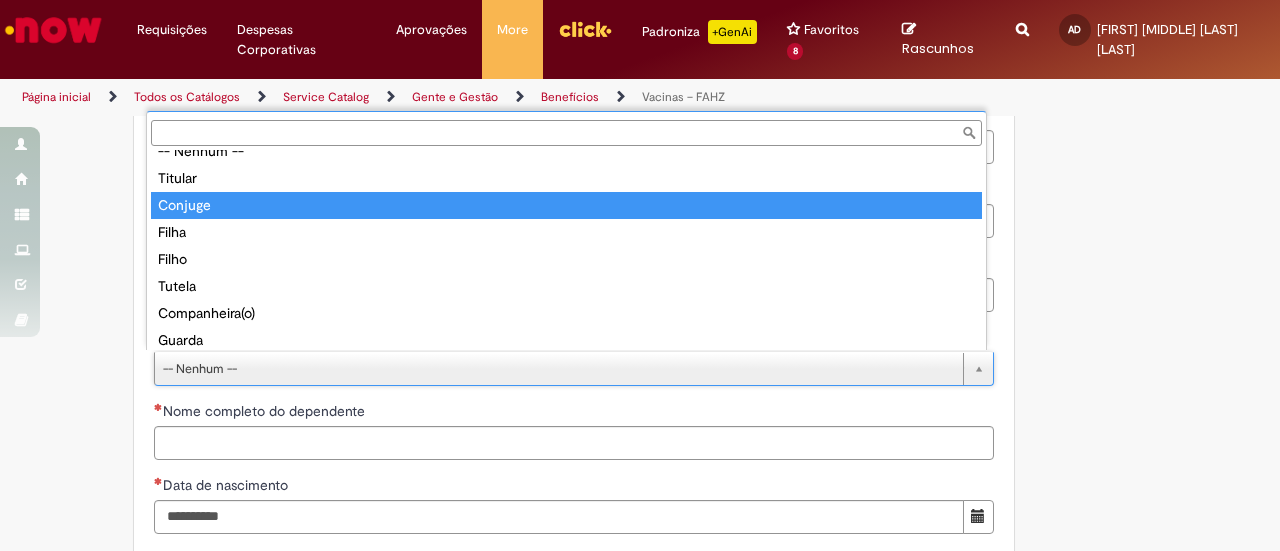 type on "*******" 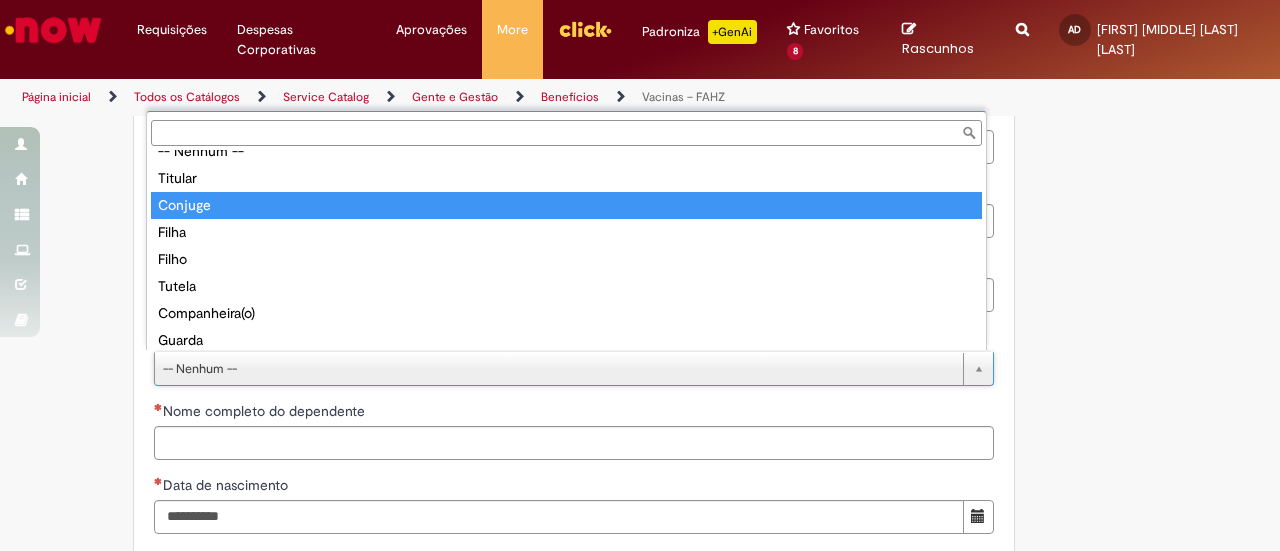 select on "*******" 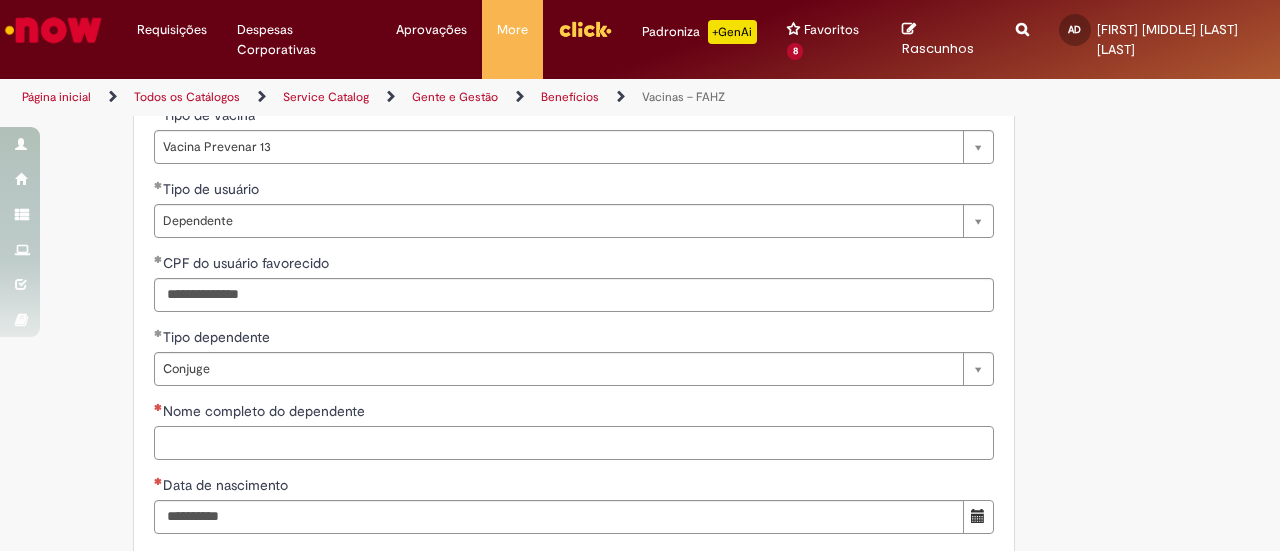 click on "Nome completo do dependente" at bounding box center (574, 443) 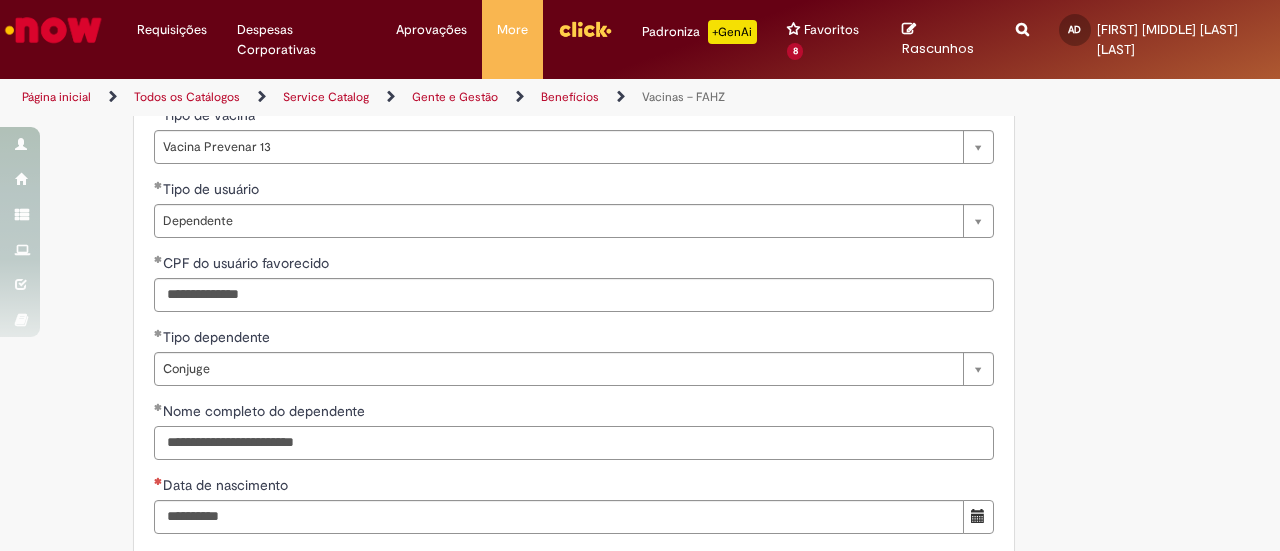 type on "**********" 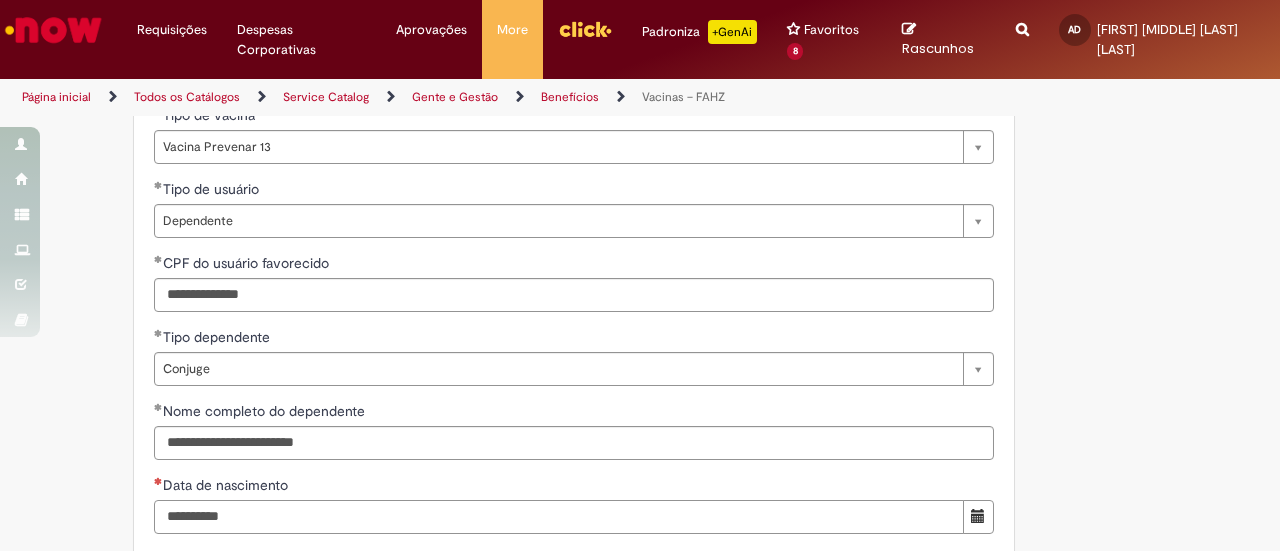 click on "Data de nascimento" at bounding box center (559, 517) 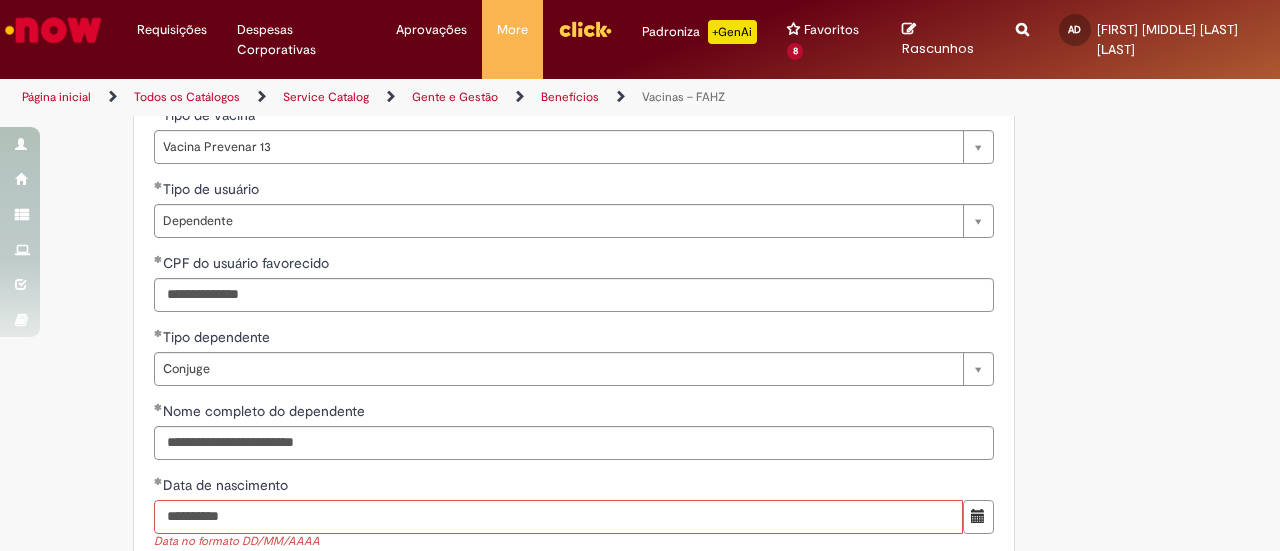 type on "**********" 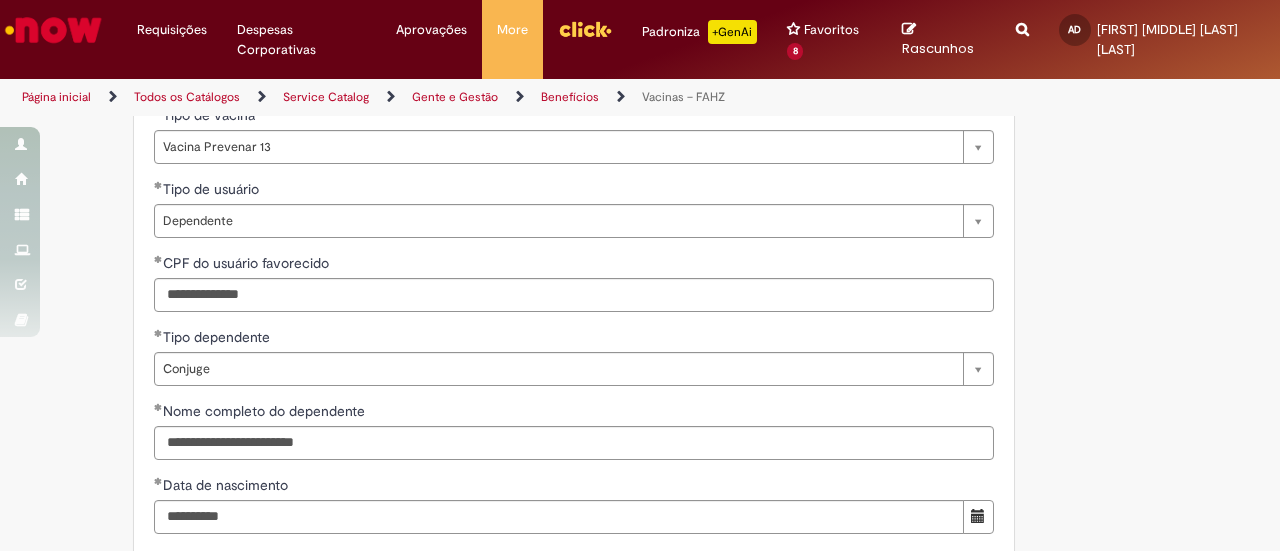 click on "Adicionar a Favoritos
Vacinas – FAHZ
Este chamado é destinado para solicitação de reembolso da Vacina Prevenar 13 e para dúvidas sobre as demais vacinas.
Para garantir que sua resposta esteja completa e seja a melhor possível, é importante que haja a consulta do padrão antes (link abaixo). Se você já fez e ainda assim precisa abrir o chamado, verifique o melhor “Tipo de vacina”  do chamado, ele é fundamental  para que seja tratado o mais rápido possível:
1. Vacina Prevenar 13 : para dúvidas ou solicitação de reembolso (anexando a NF com o nome da pessoa que foi vacinada) 2. Vacina contra a Gripe : para dúvidas e pedidos de ajuda. Mais utilizado pelo time de gente que é responsável pela campanha. 3. Outras vacinas : esta opção é para que haja orientações de como seguir com aplicação de outras vacinas. Não há possibilidade de reembolso.  Link  Link" at bounding box center (640, 187) 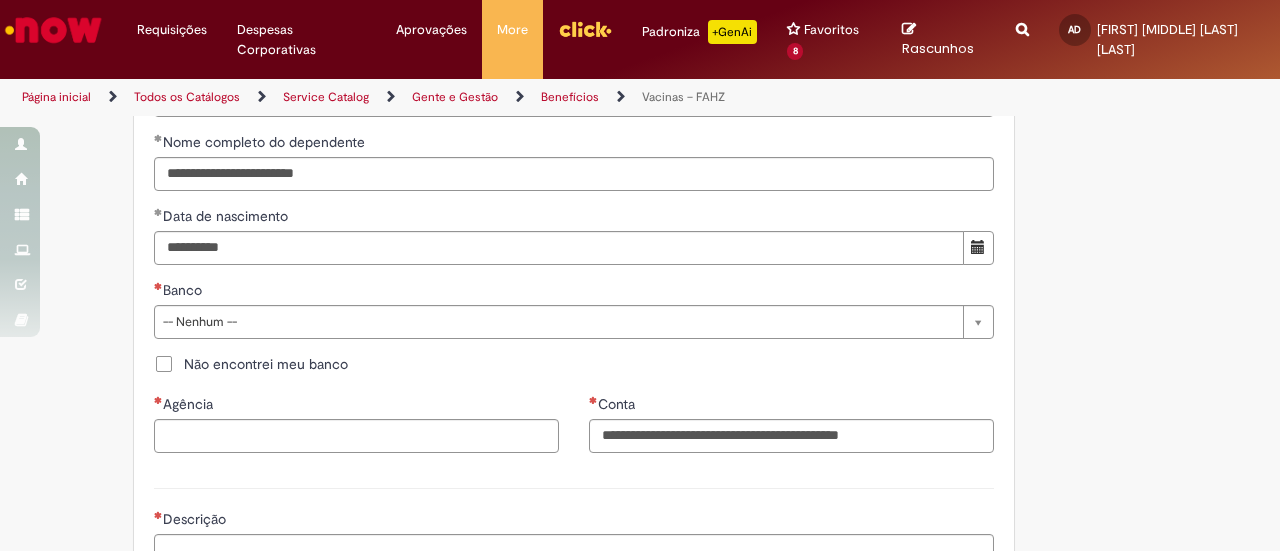 scroll, scrollTop: 1128, scrollLeft: 0, axis: vertical 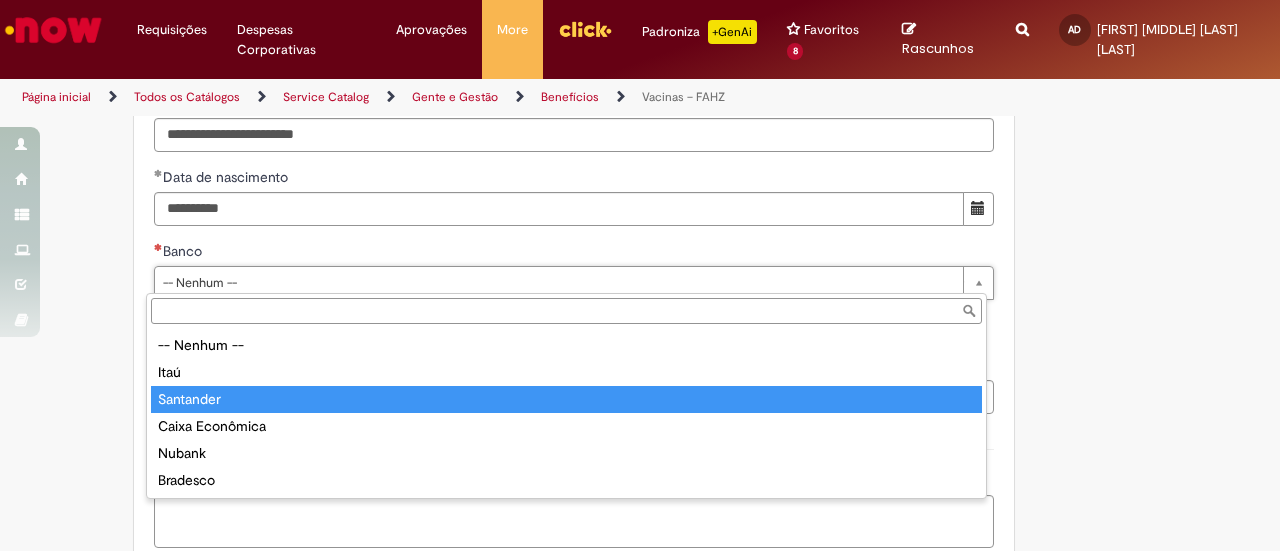 type on "*********" 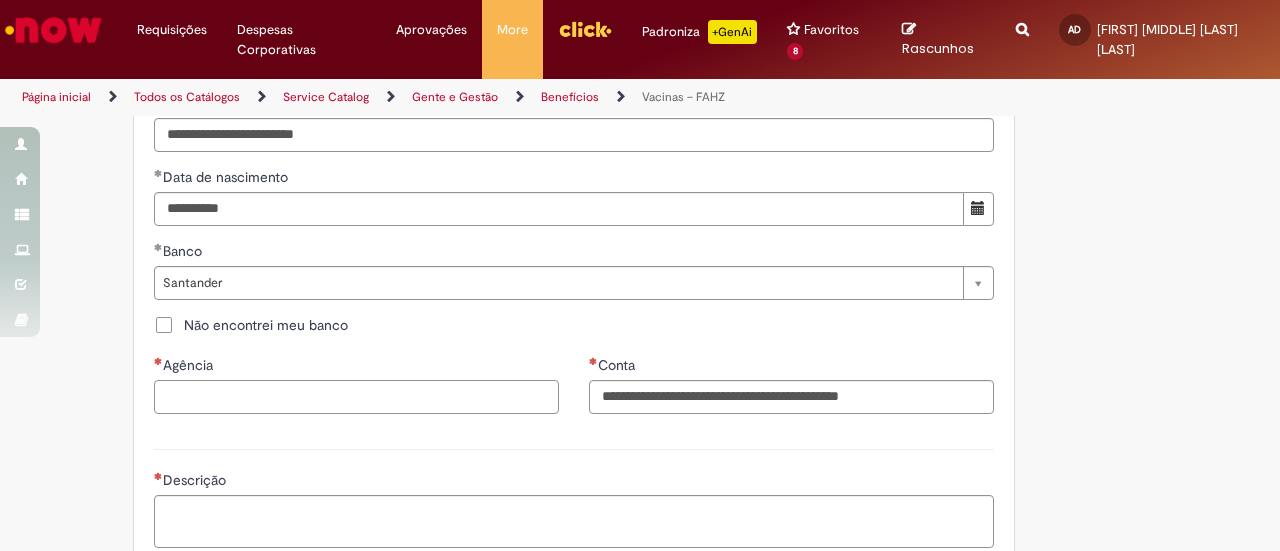 click on "Agência" at bounding box center [356, 397] 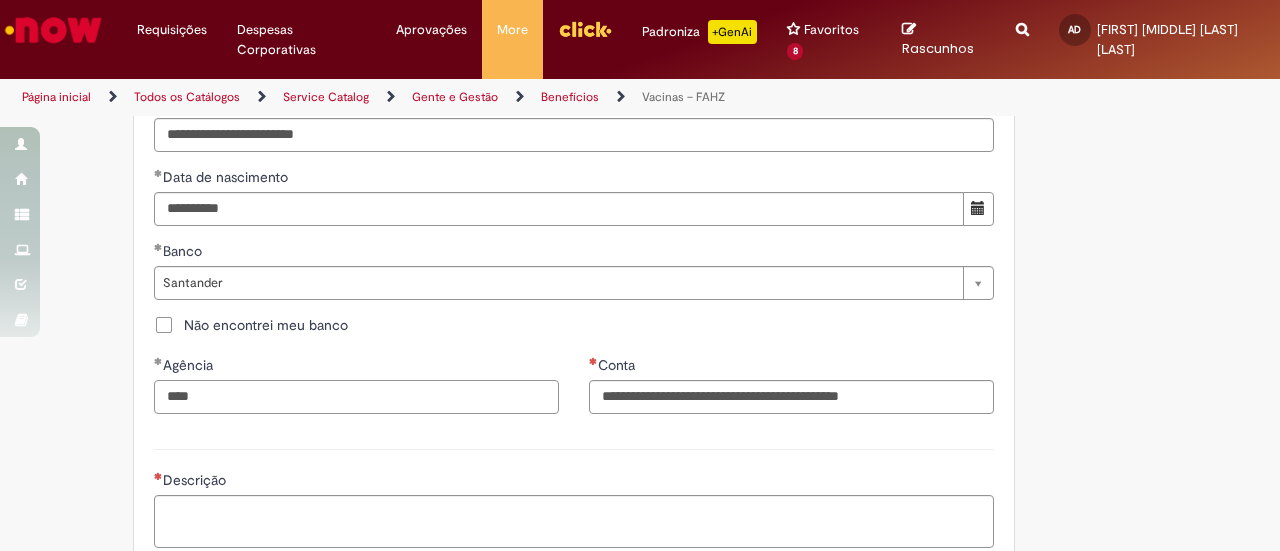 type on "****" 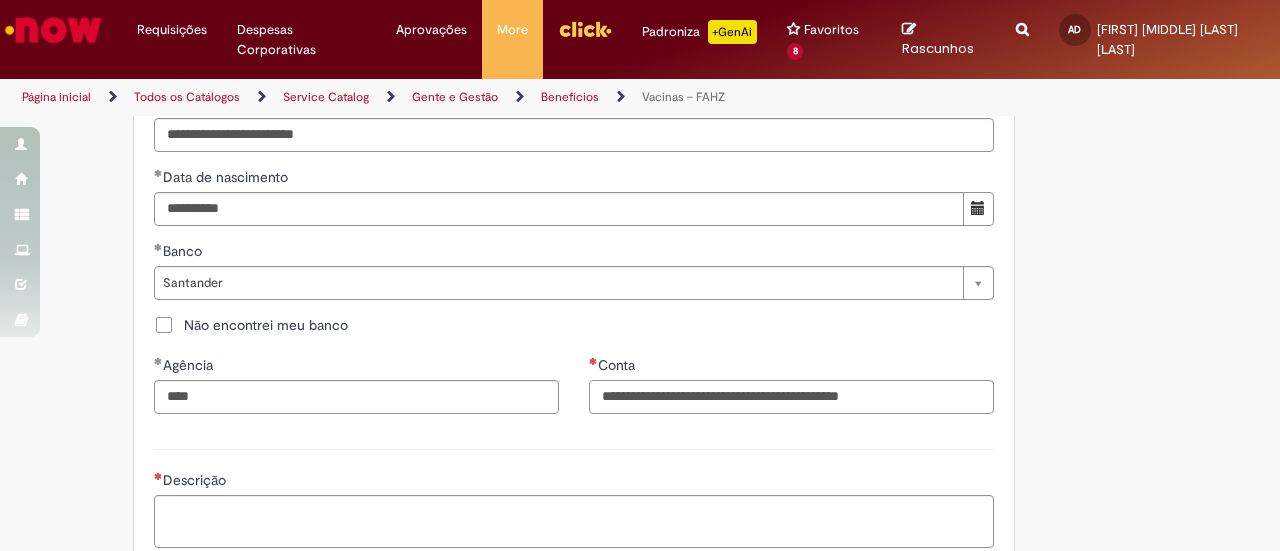 click on "Conta" at bounding box center (791, 397) 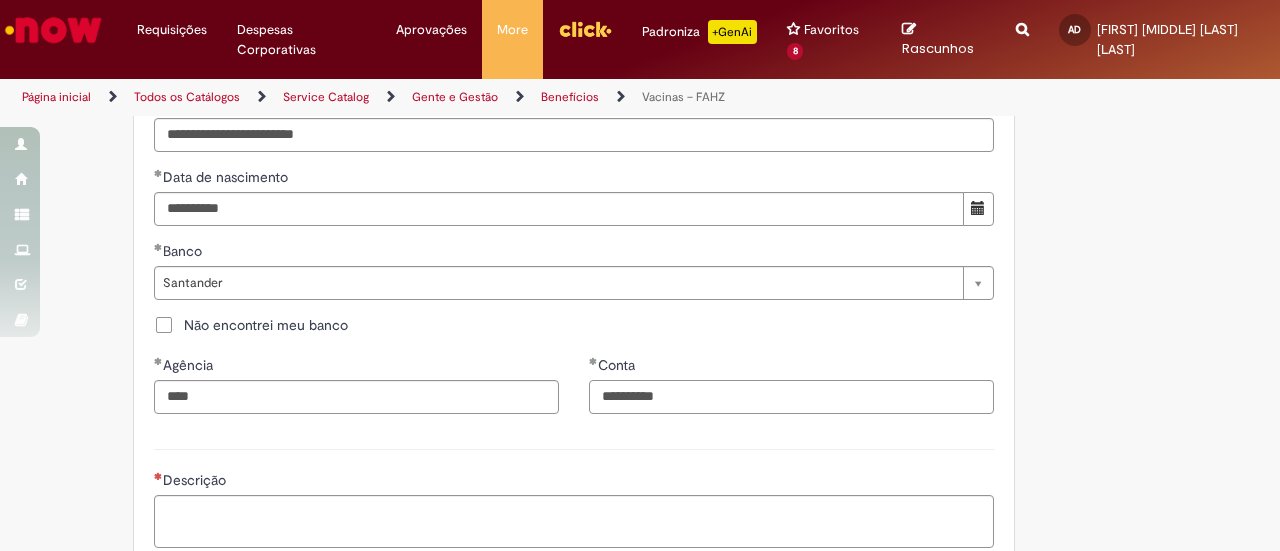 type on "**********" 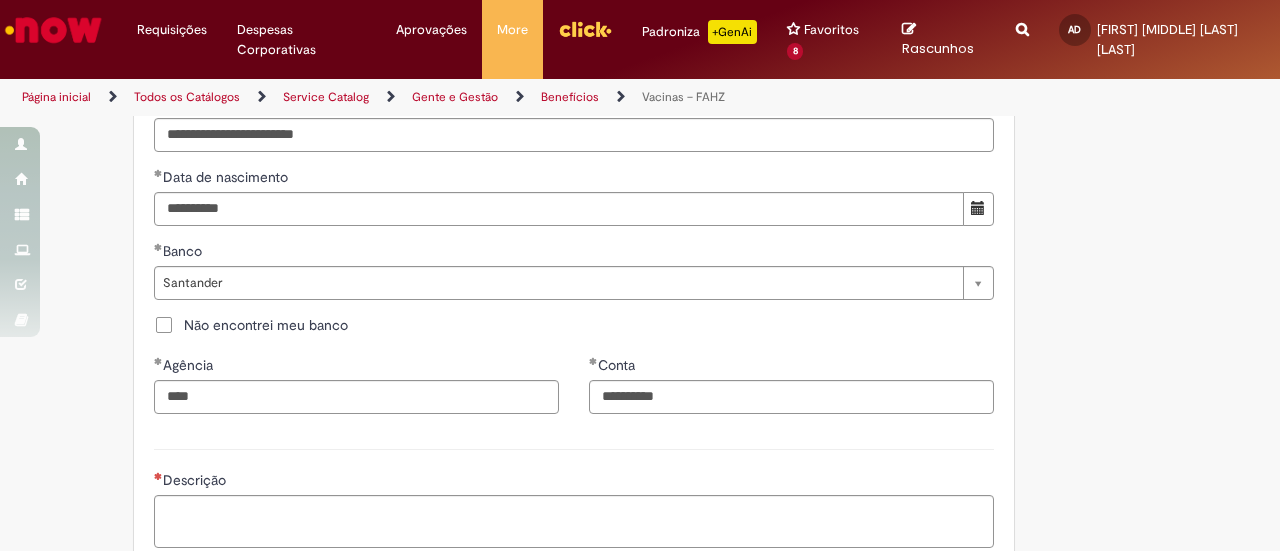 scroll, scrollTop: 1340, scrollLeft: 0, axis: vertical 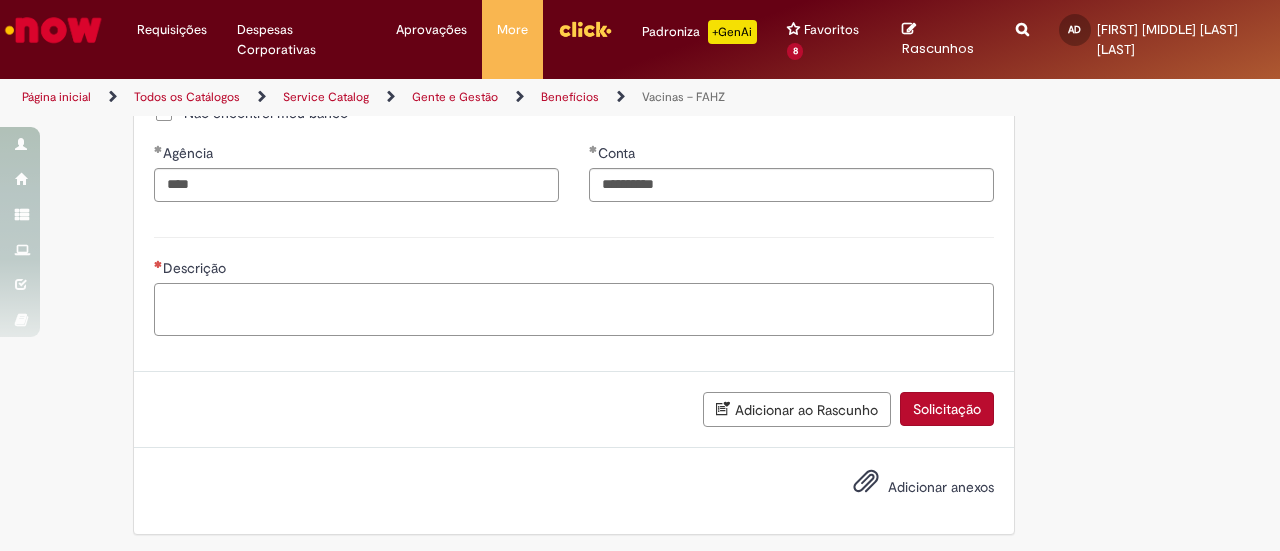click on "Descrição" at bounding box center (574, 309) 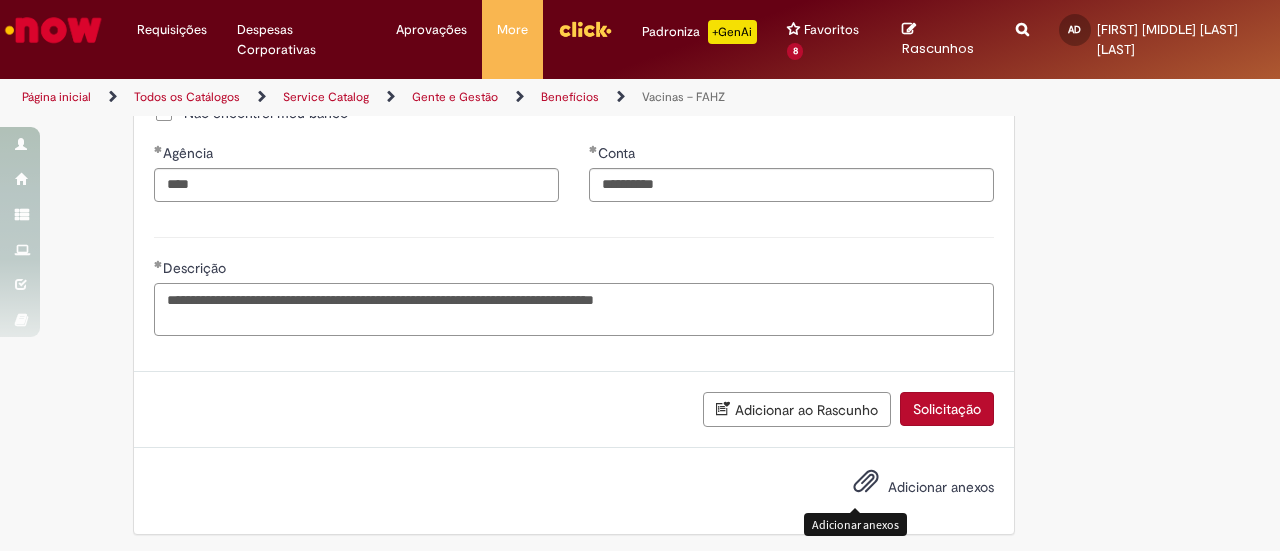 type on "**********" 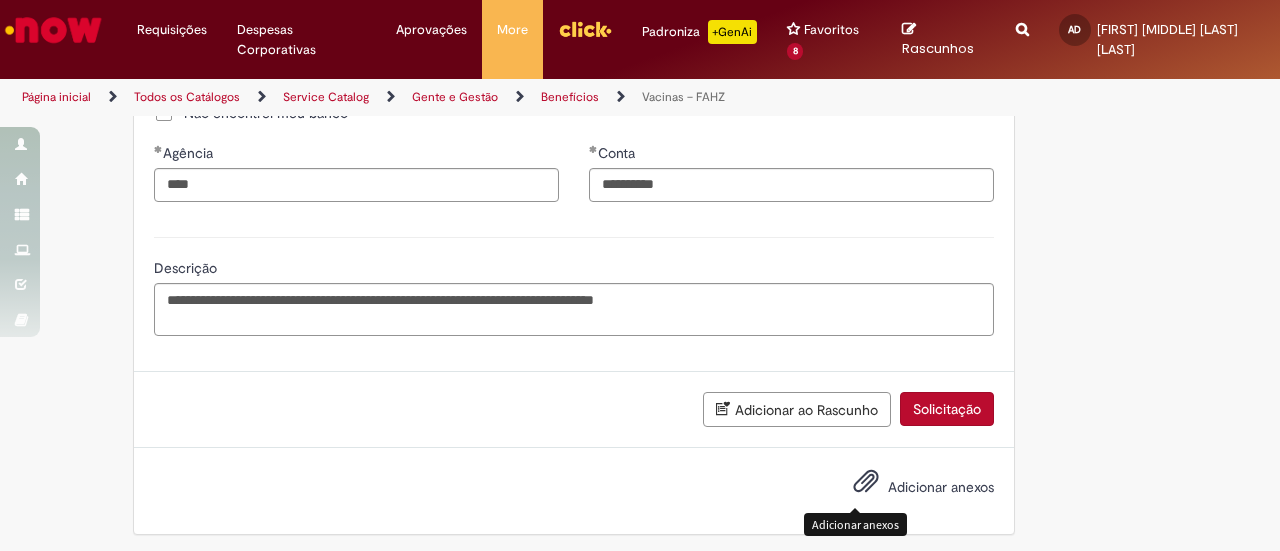 click on "Adicionar anexos" at bounding box center (866, 486) 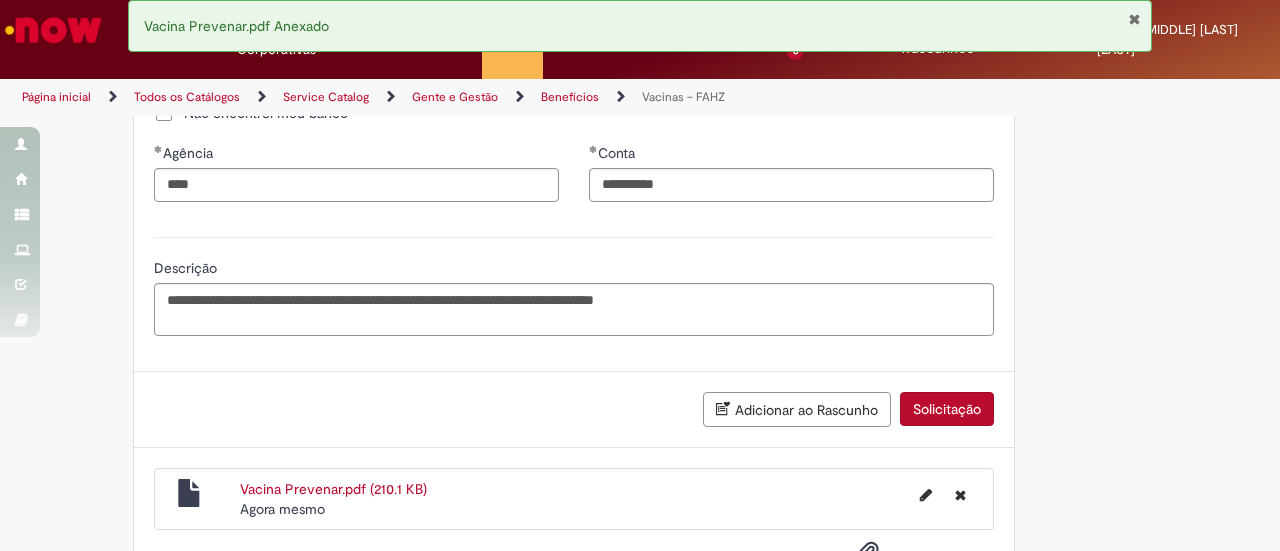 scroll, scrollTop: 1412, scrollLeft: 0, axis: vertical 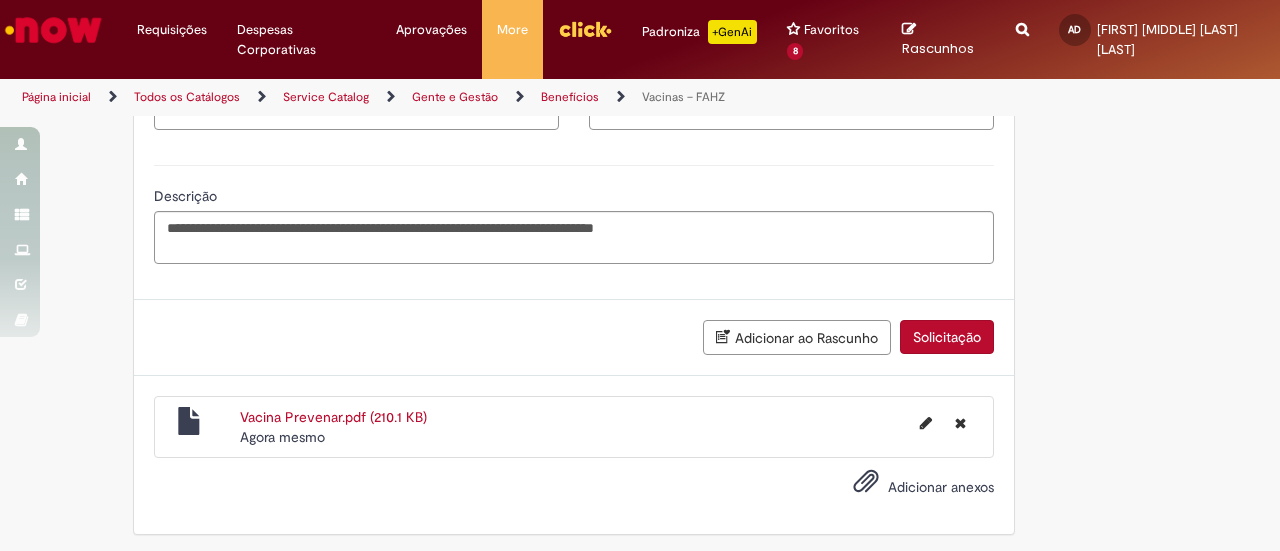 click on "Solicitação" at bounding box center [947, 337] 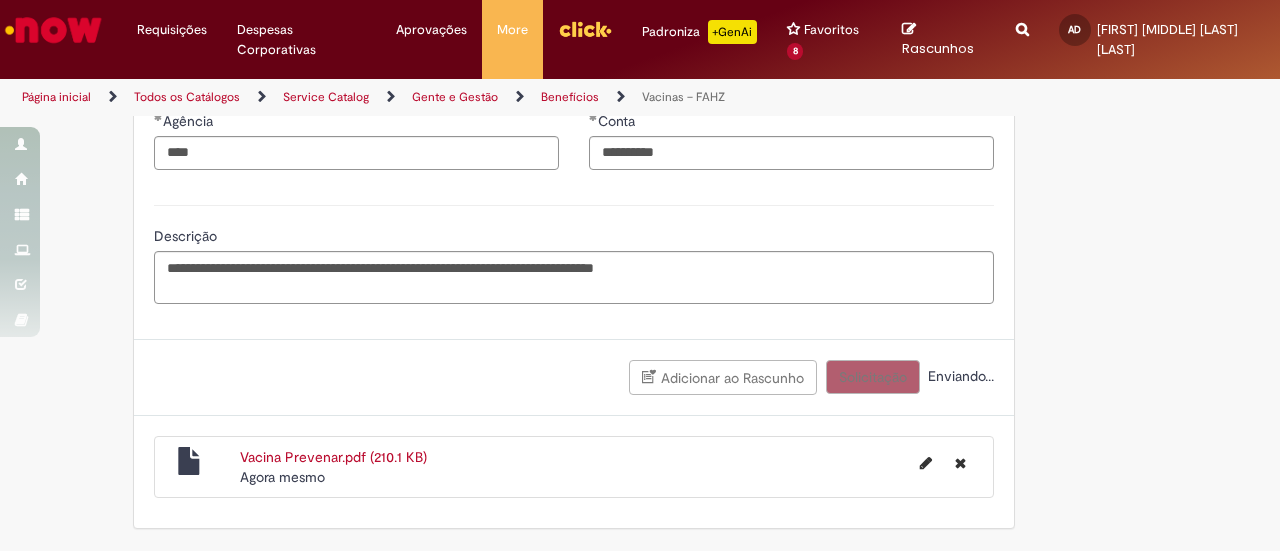 scroll, scrollTop: 1366, scrollLeft: 0, axis: vertical 